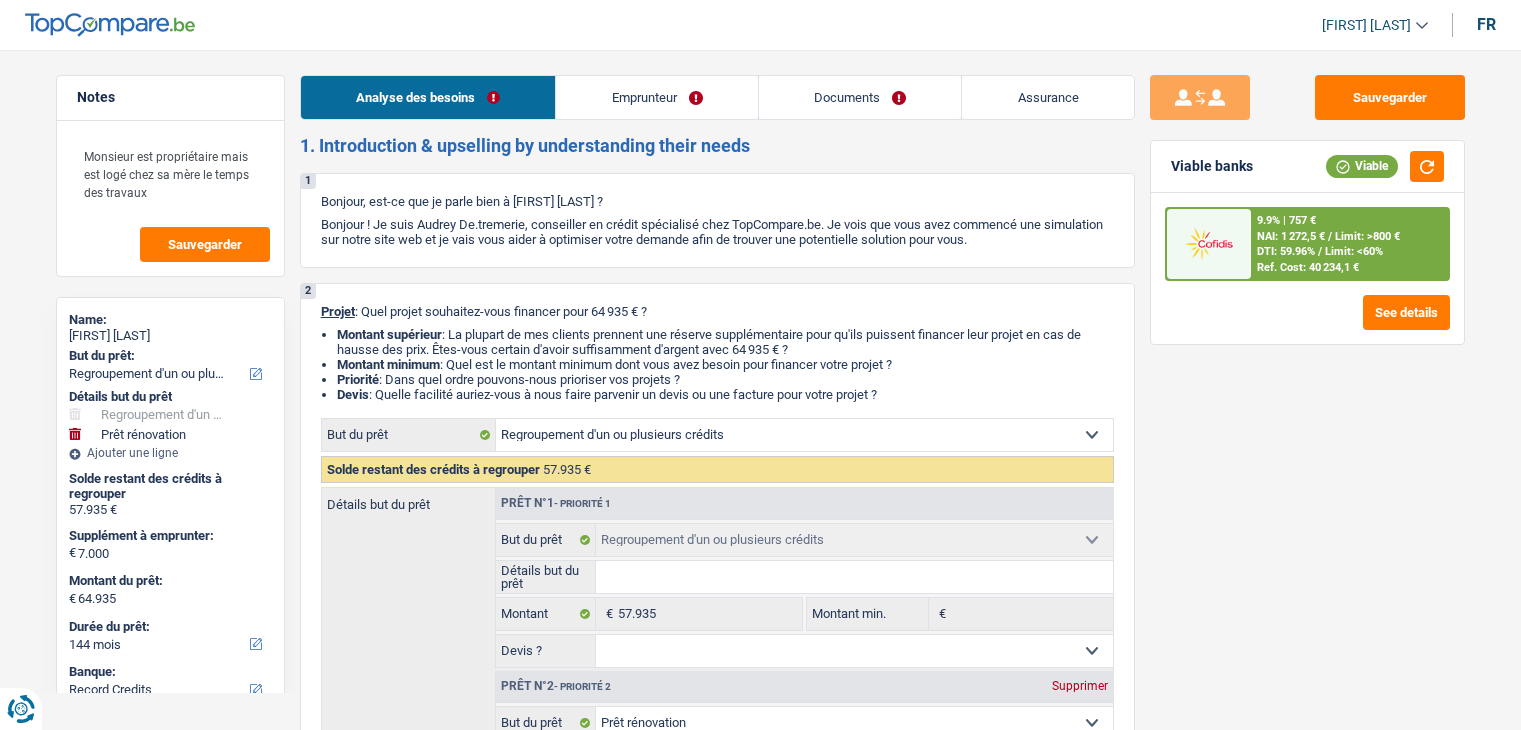 select on "refinancing" 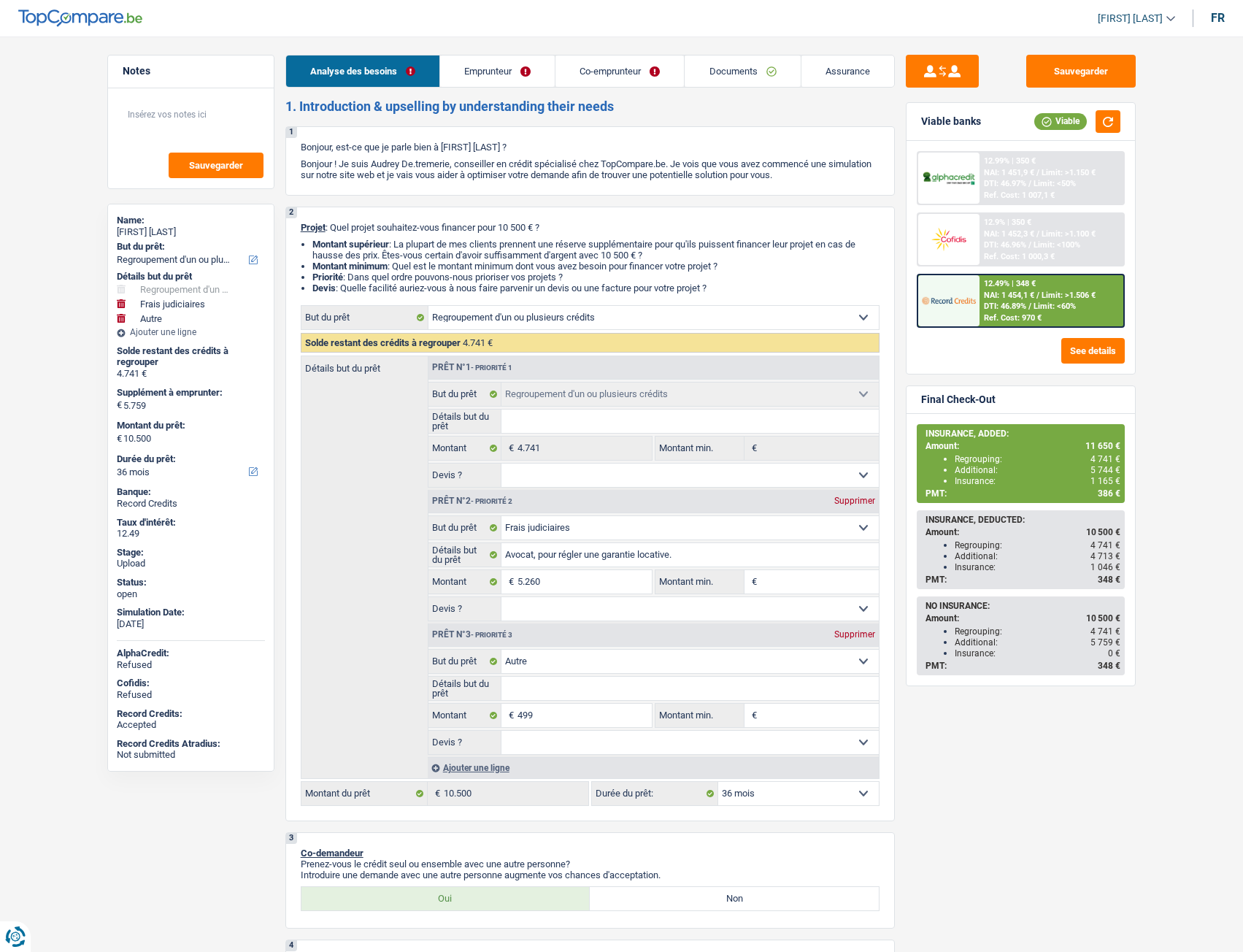 select on "refinancing" 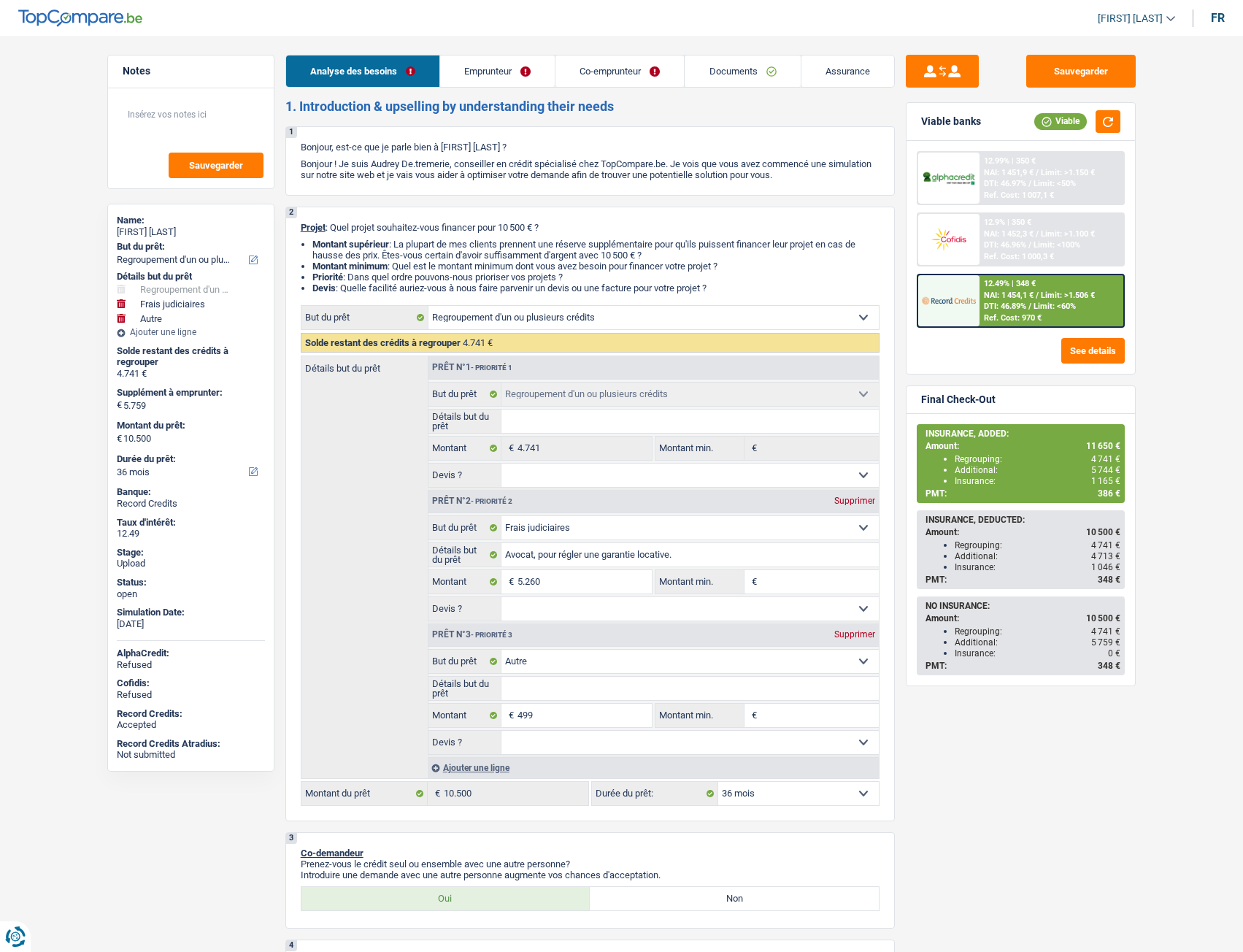 select on "refinancing" 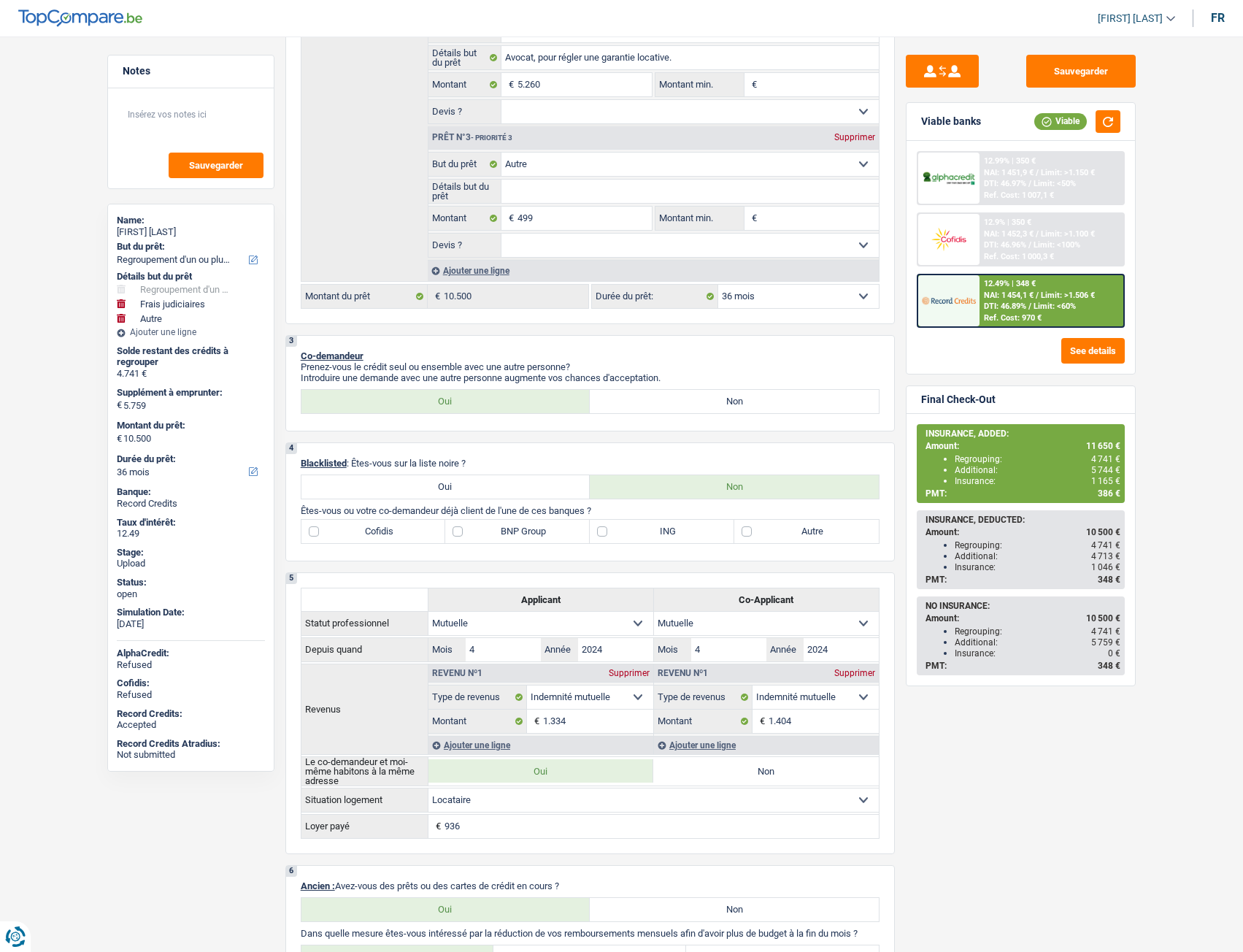 scroll, scrollTop: 0, scrollLeft: 0, axis: both 